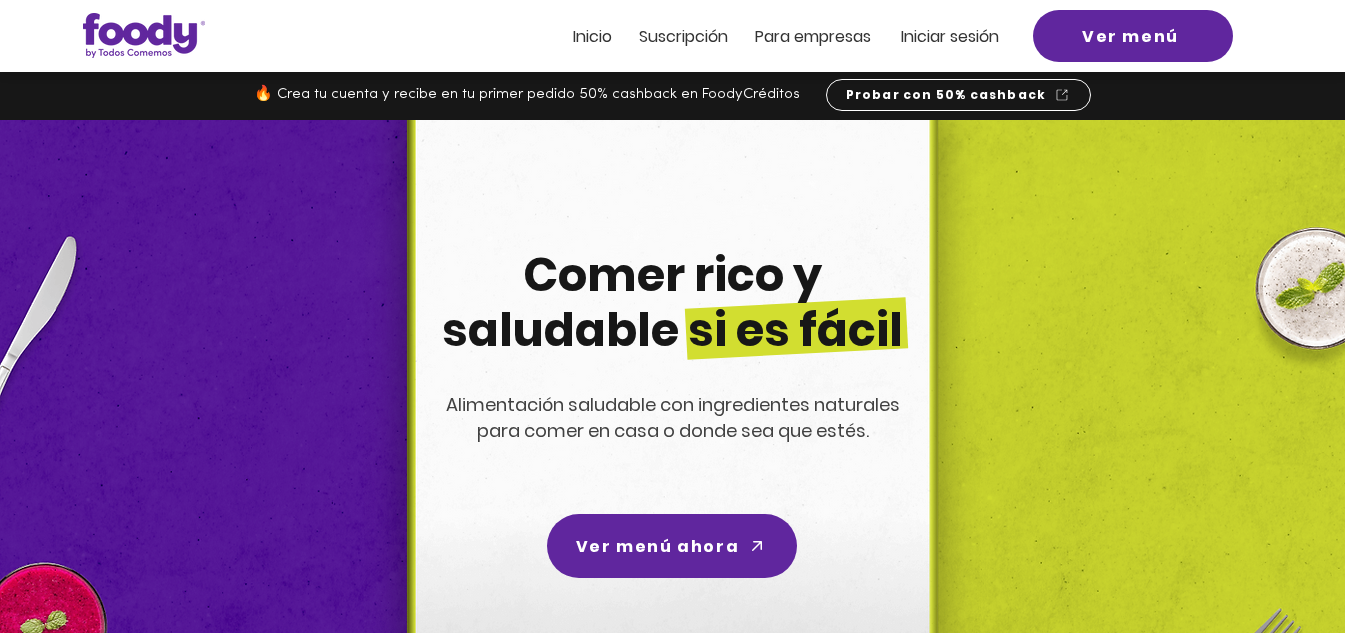 scroll, scrollTop: 0, scrollLeft: 0, axis: both 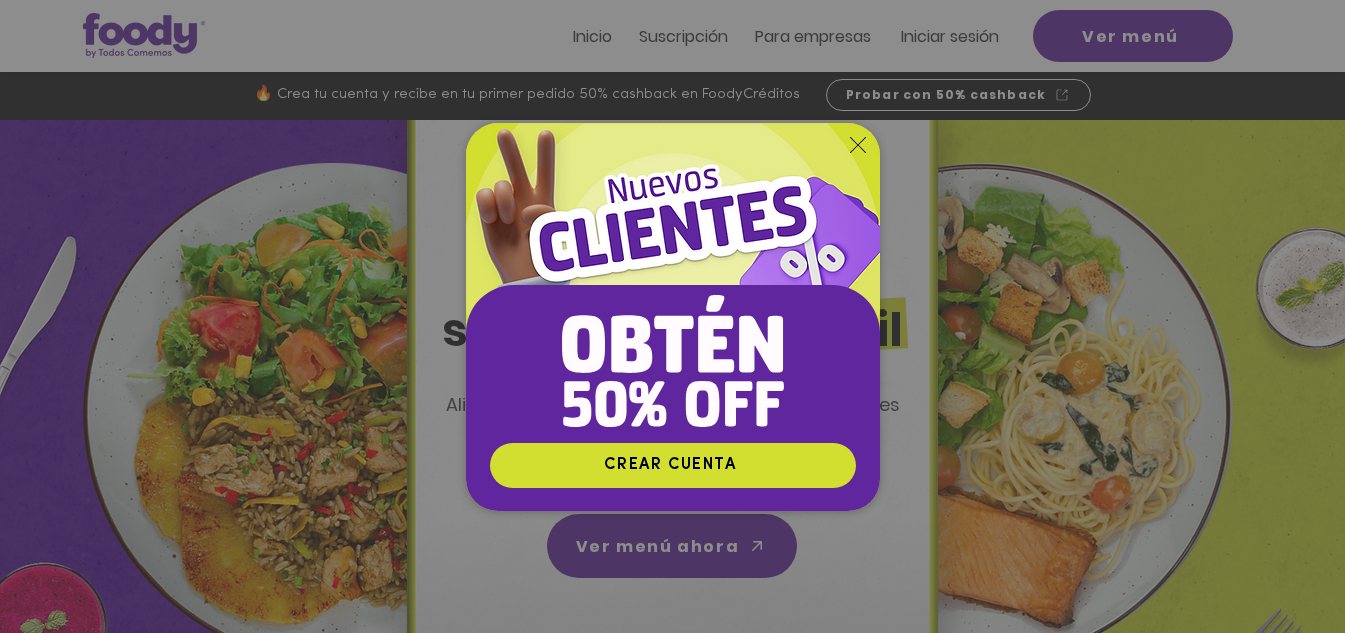 click 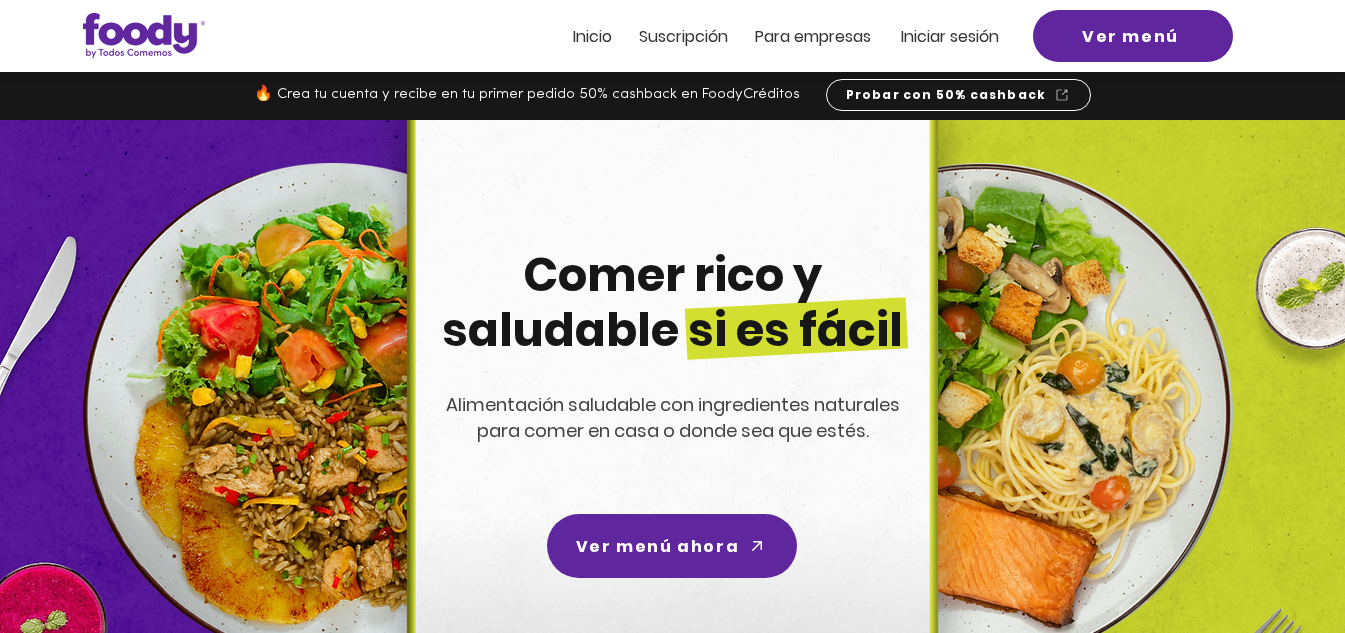 click on "Inicio" at bounding box center (592, 36) 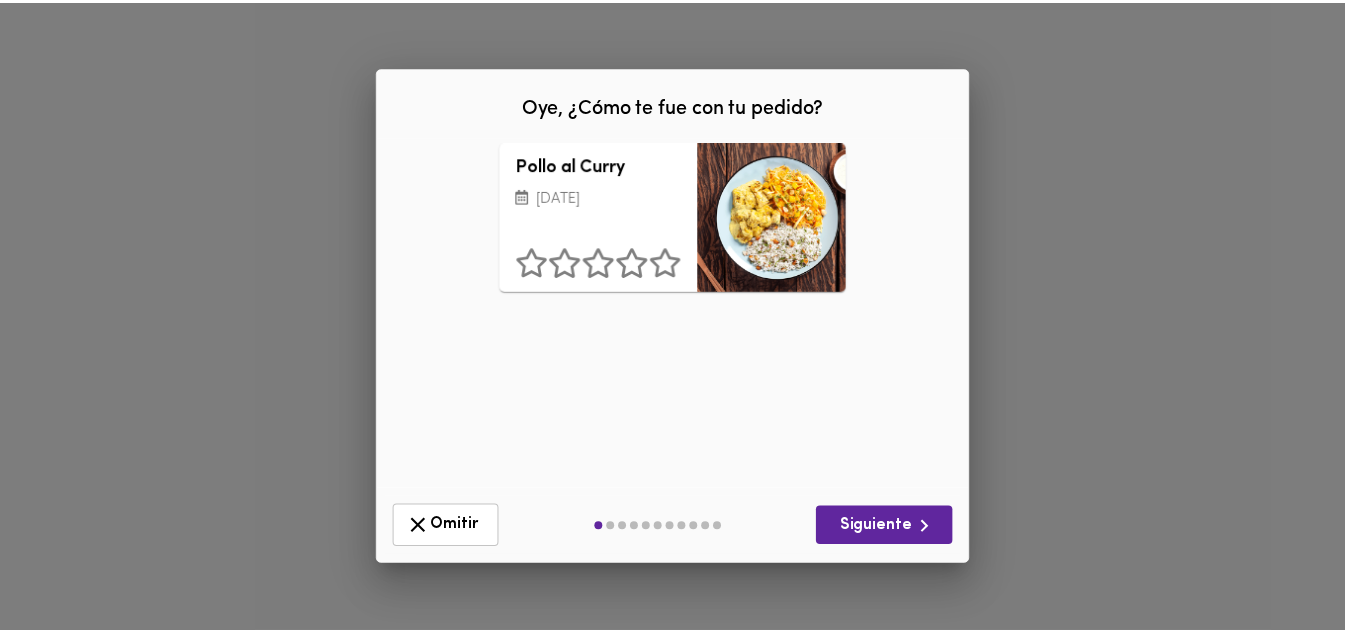 scroll, scrollTop: 0, scrollLeft: 0, axis: both 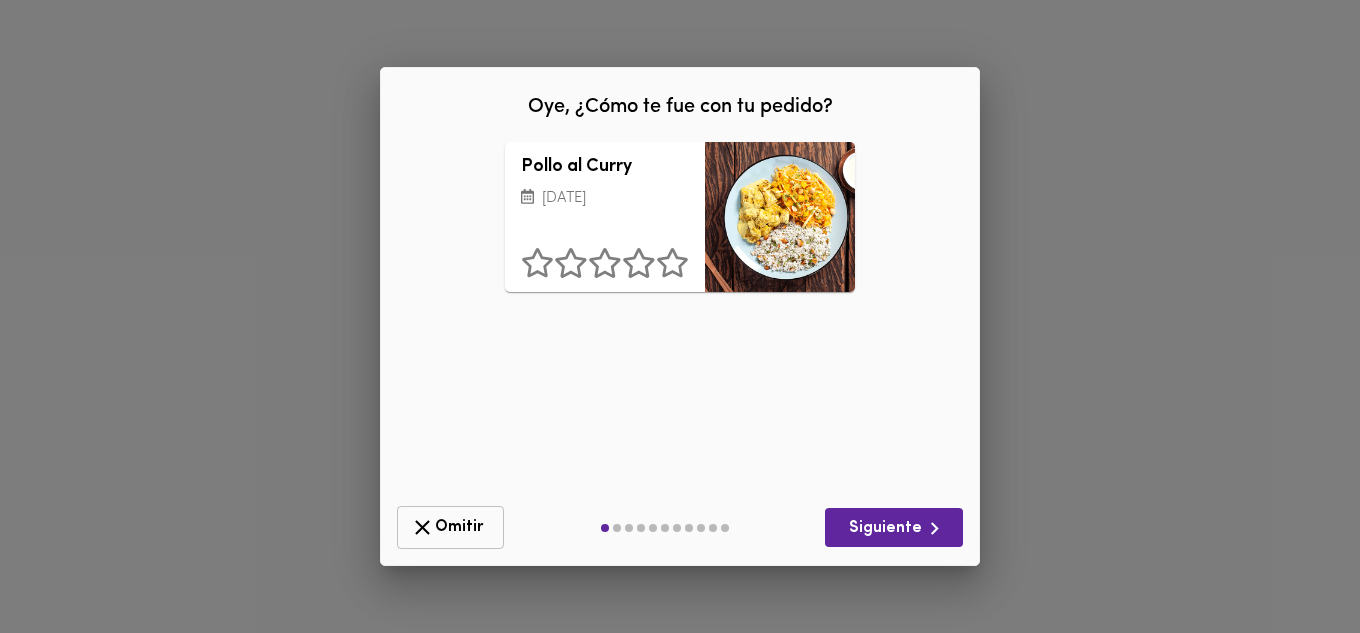 click on "Omitir" at bounding box center (450, 527) 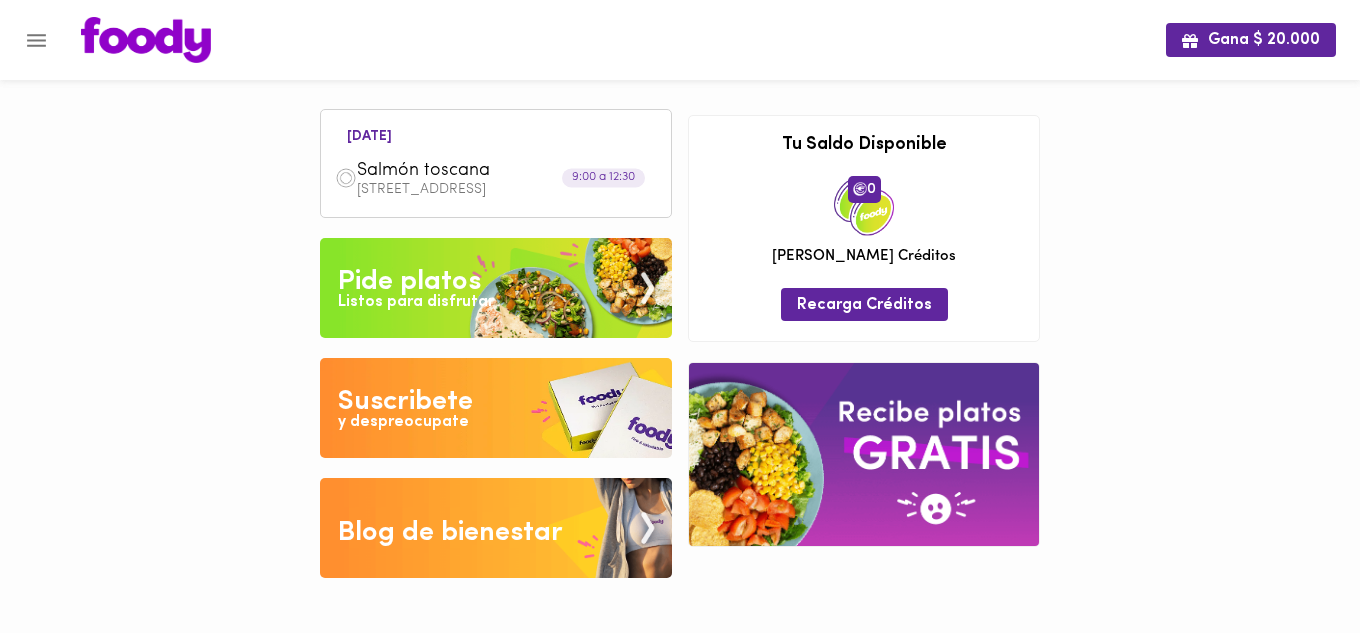 click at bounding box center [496, 288] 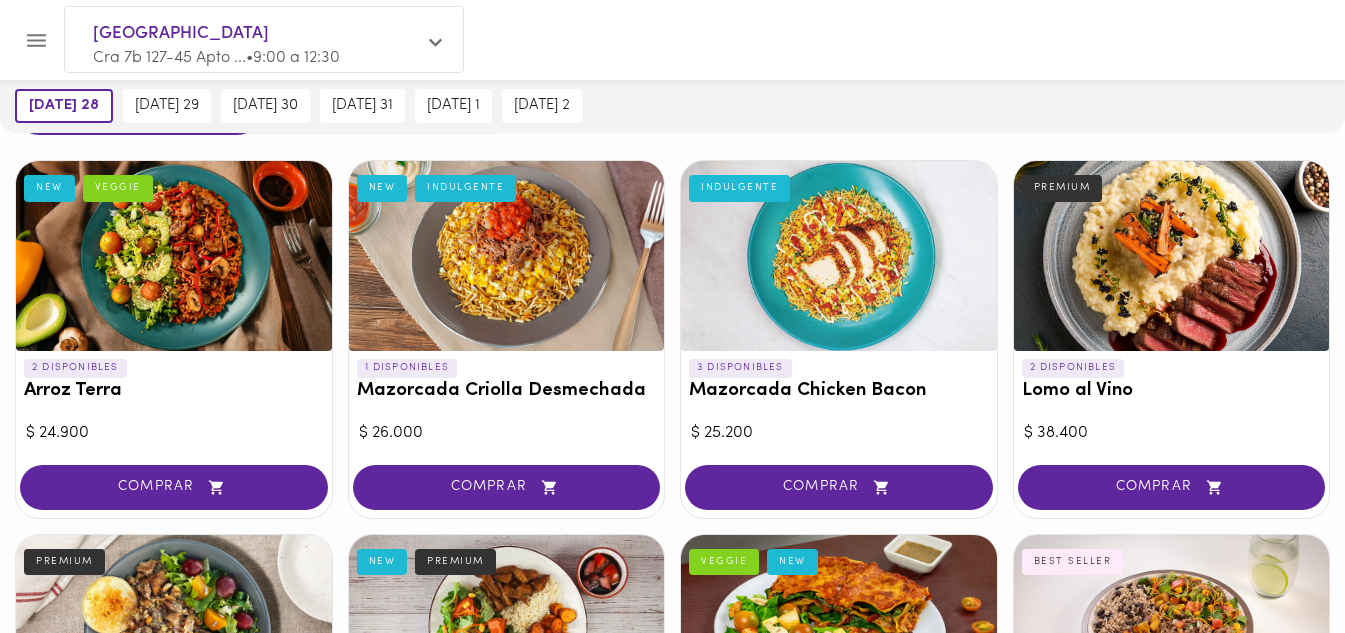scroll, scrollTop: 100, scrollLeft: 0, axis: vertical 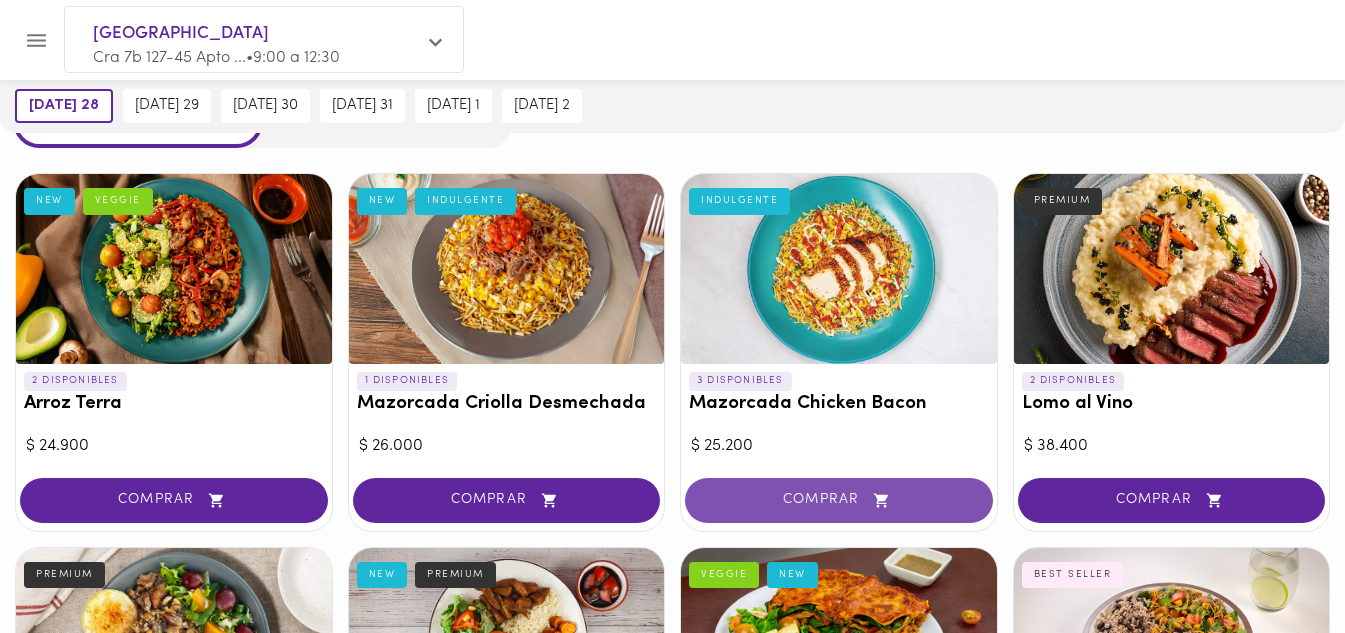 click on "COMPRAR" at bounding box center (839, 500) 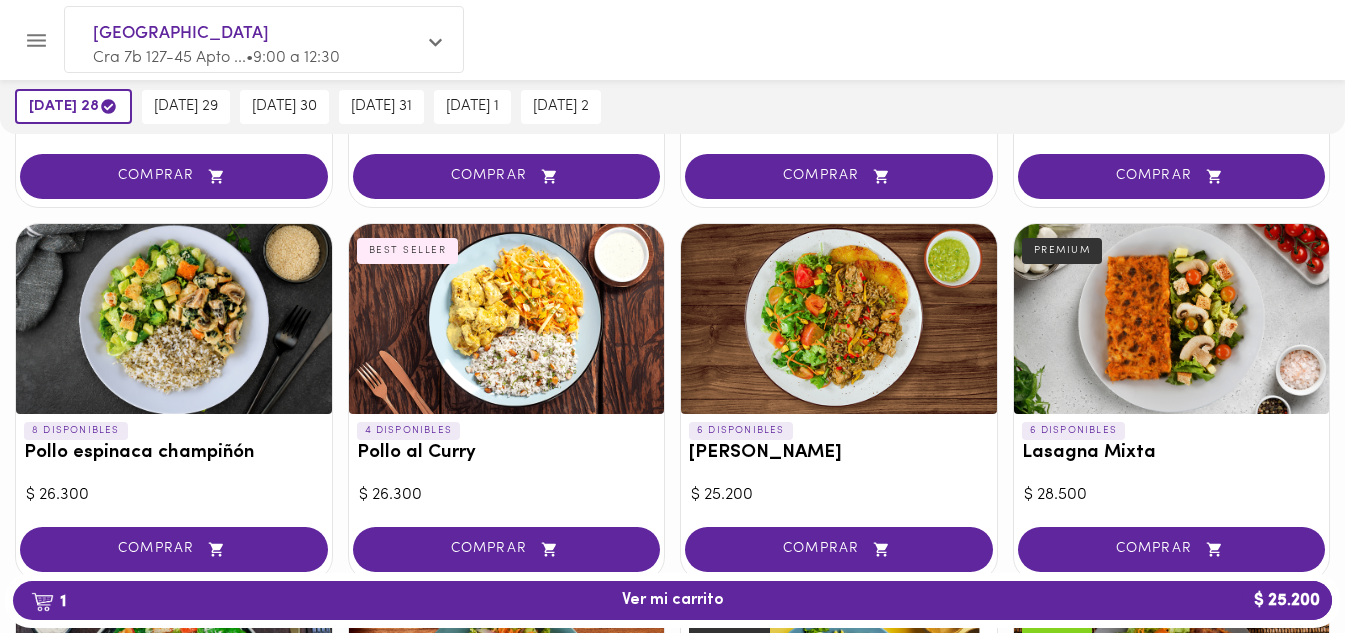 scroll, scrollTop: 1301, scrollLeft: 0, axis: vertical 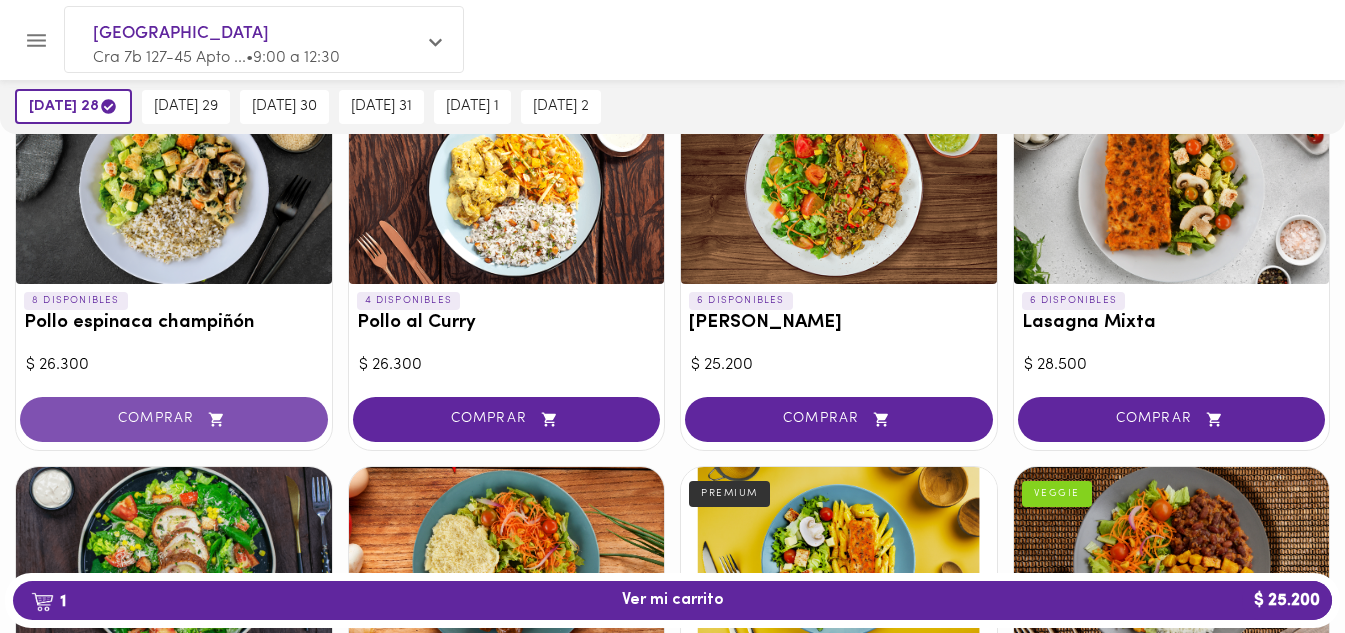 click on "COMPRAR" at bounding box center [174, 419] 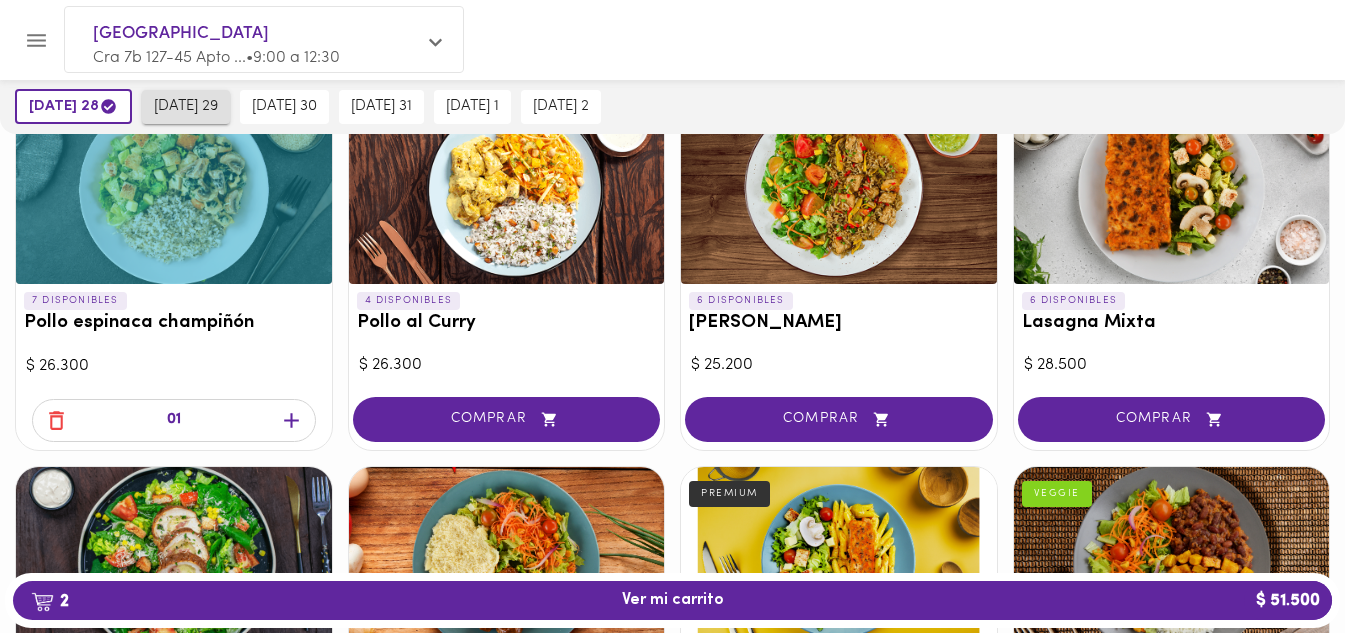 click on "martes 29" at bounding box center [186, 107] 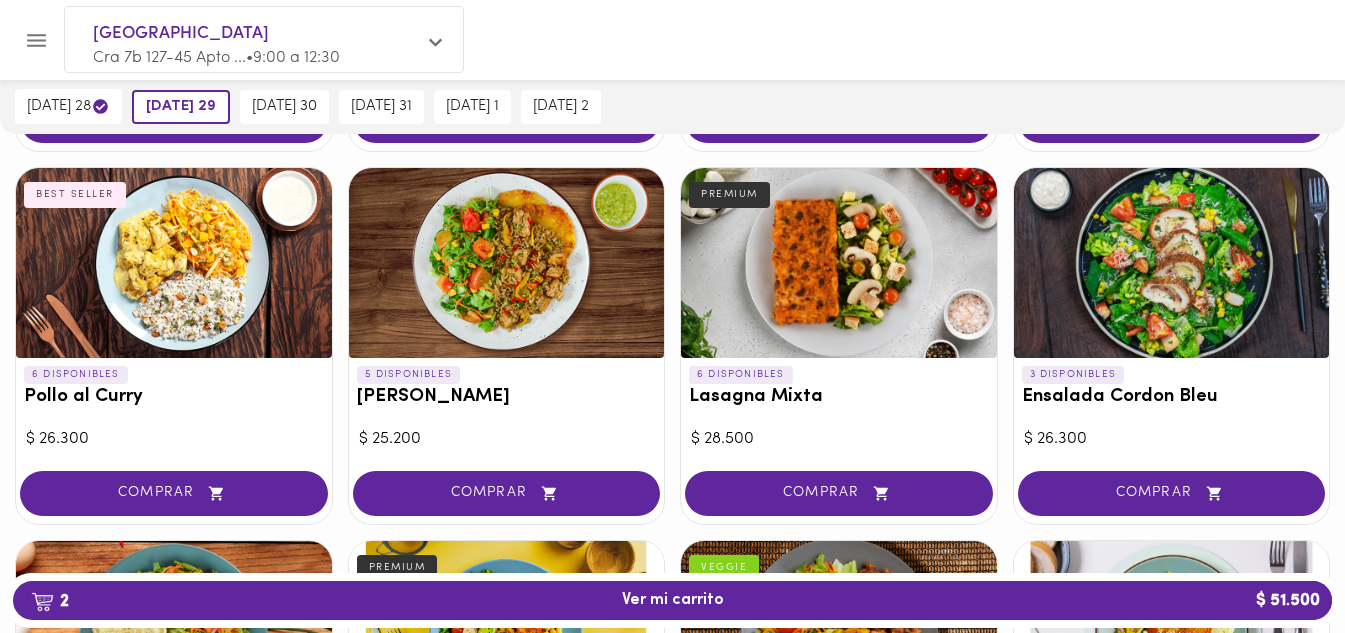 scroll, scrollTop: 1228, scrollLeft: 0, axis: vertical 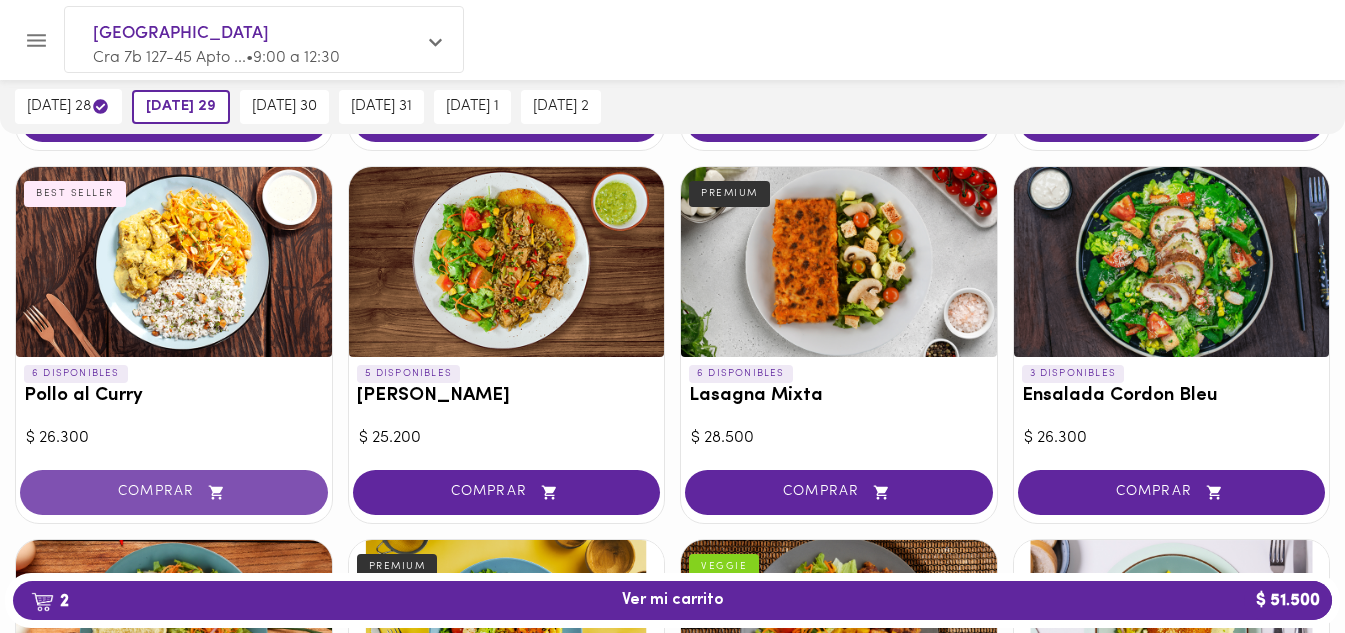 click on "COMPRAR" at bounding box center [174, 492] 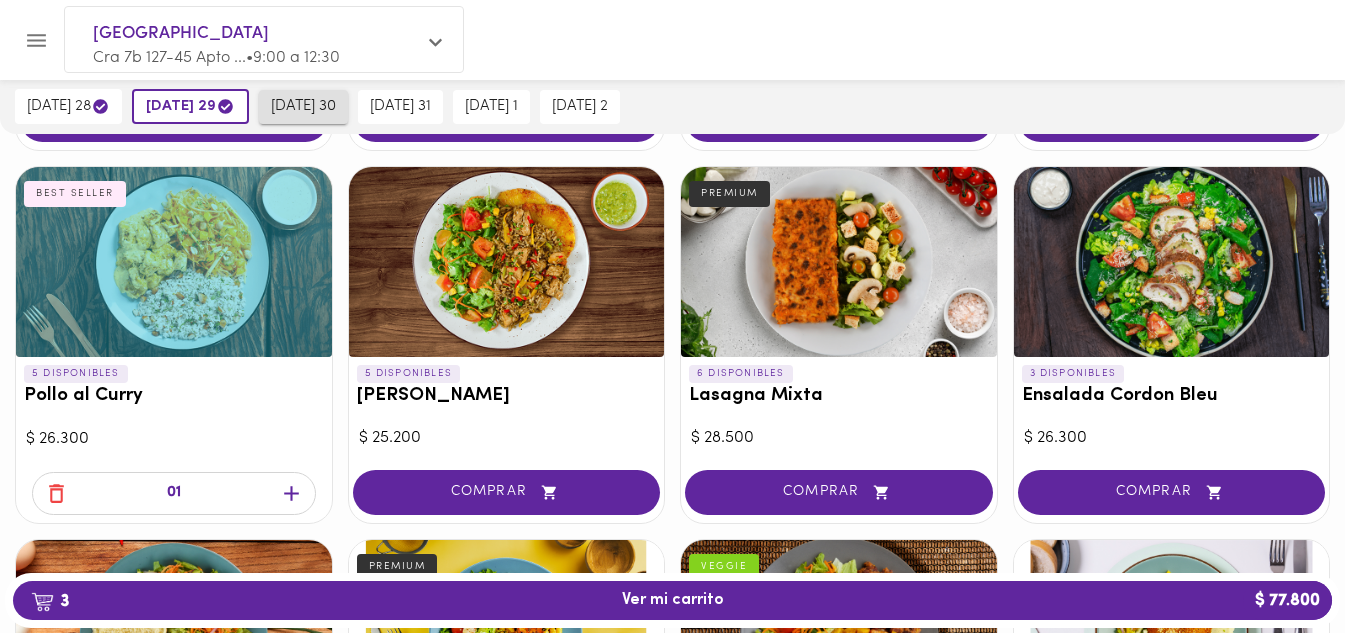 click on "miércoles 30" at bounding box center [303, 107] 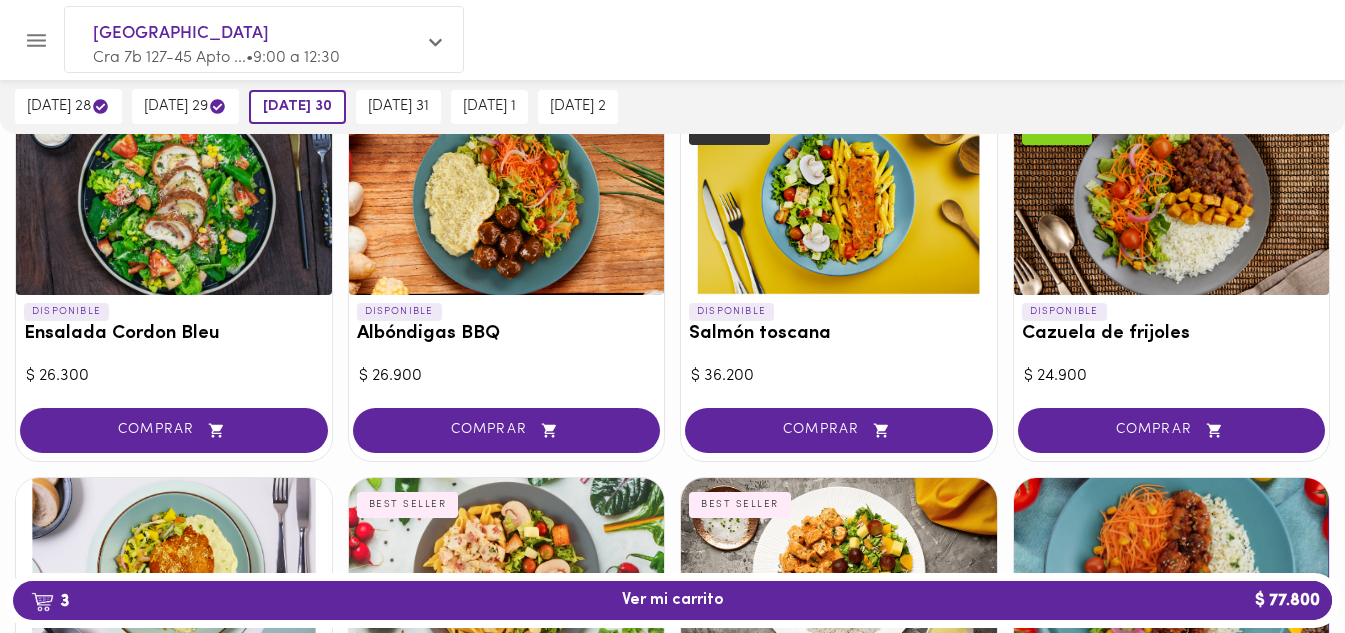 scroll, scrollTop: 1628, scrollLeft: 0, axis: vertical 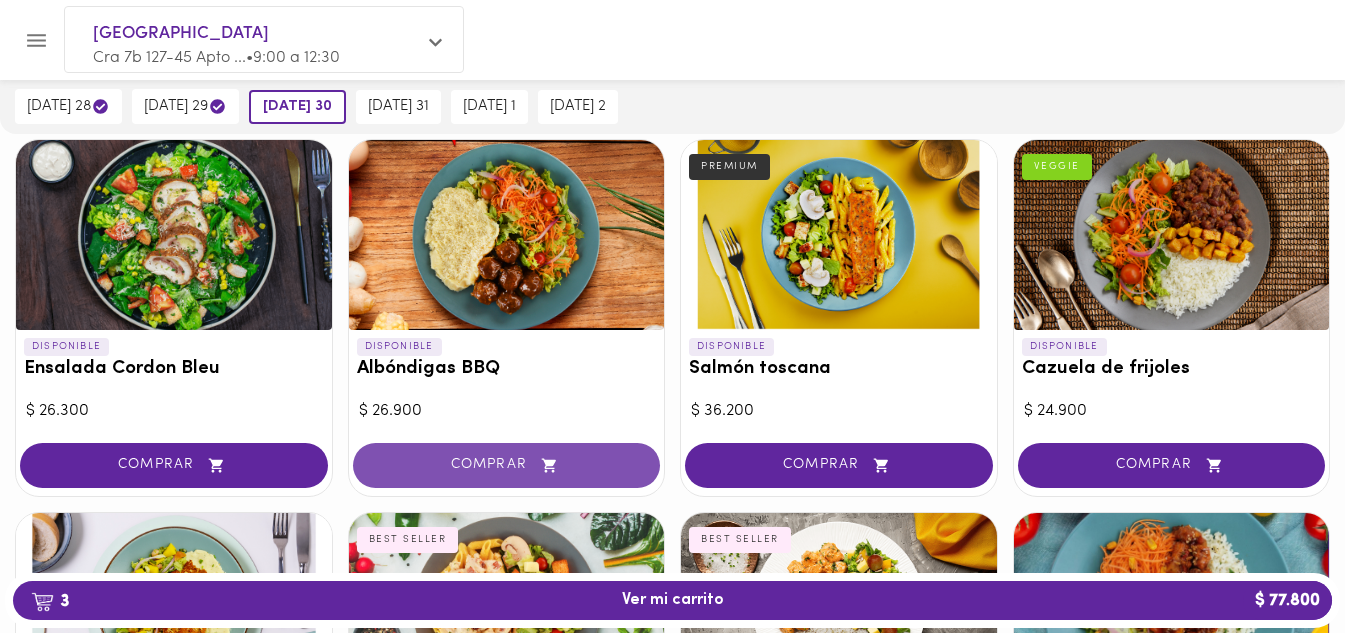 click on "COMPRAR" at bounding box center [507, 465] 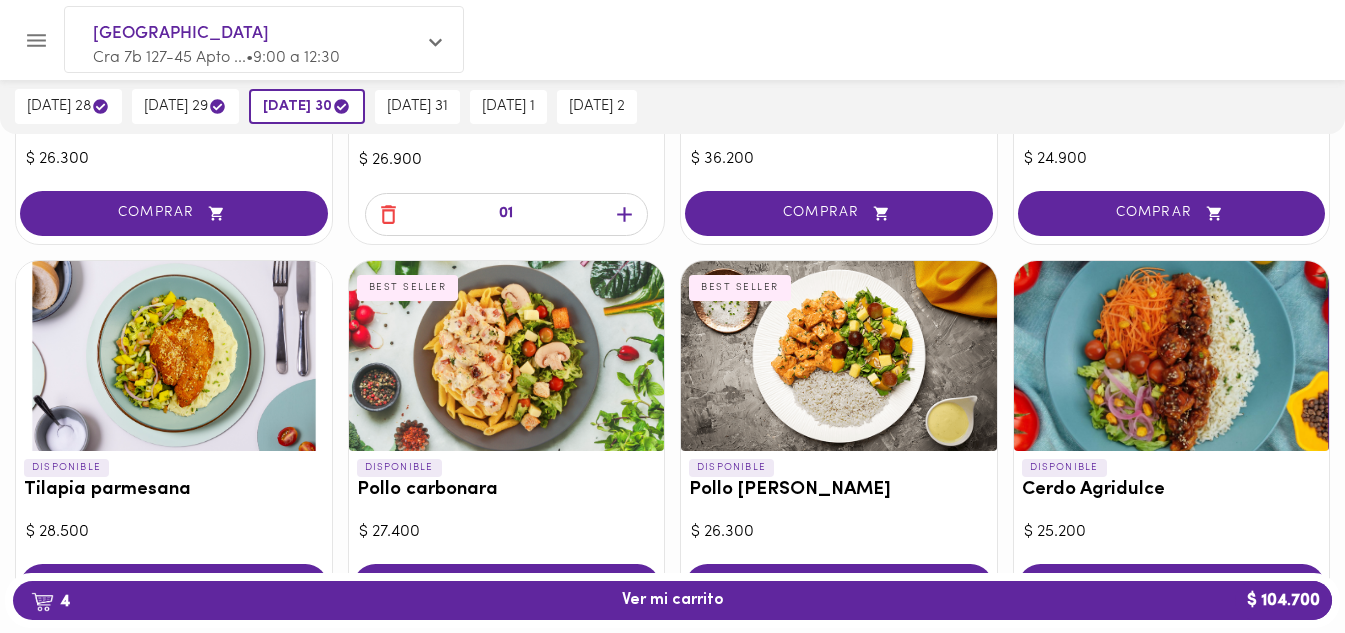 scroll, scrollTop: 1928, scrollLeft: 0, axis: vertical 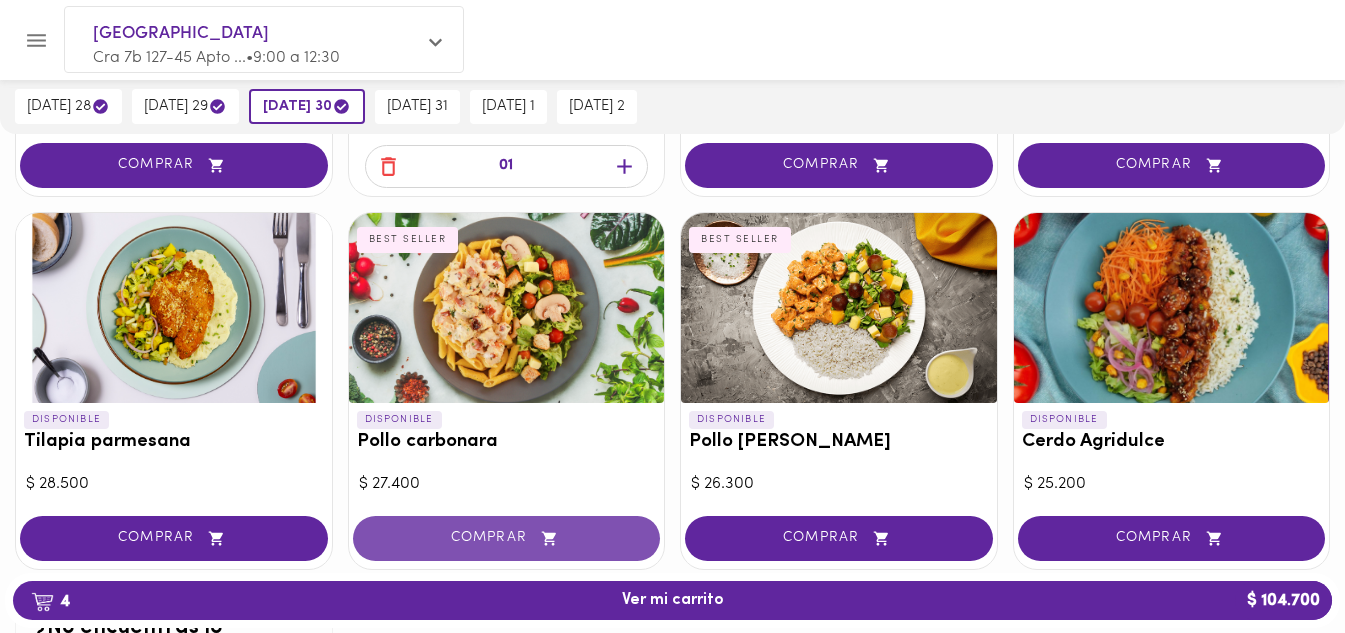 click on "COMPRAR" at bounding box center (507, 538) 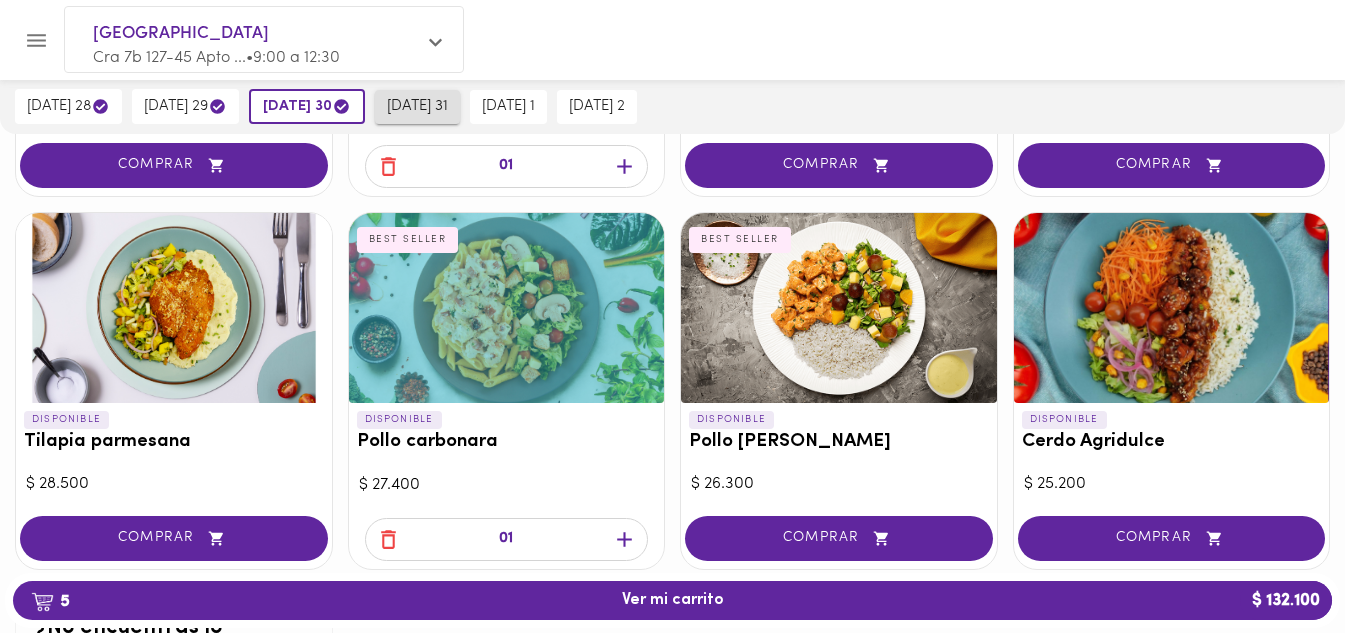 click on "jueves 31" at bounding box center [417, 107] 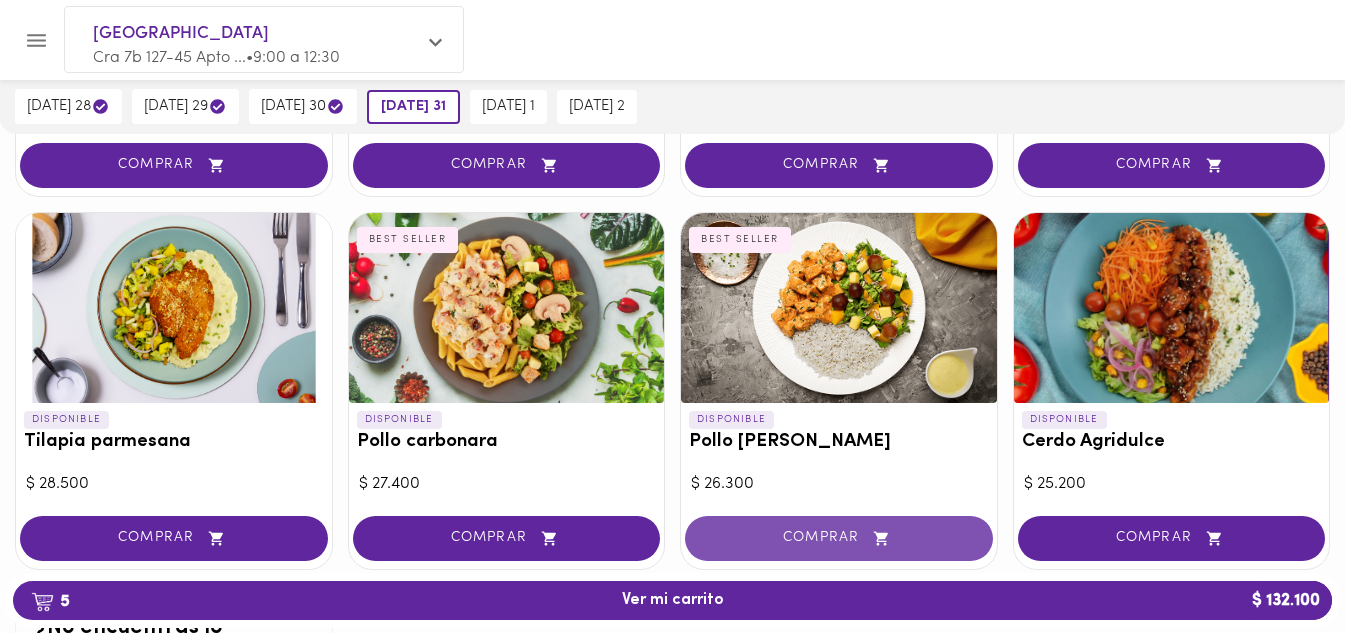 click on "COMPRAR" at bounding box center [839, 538] 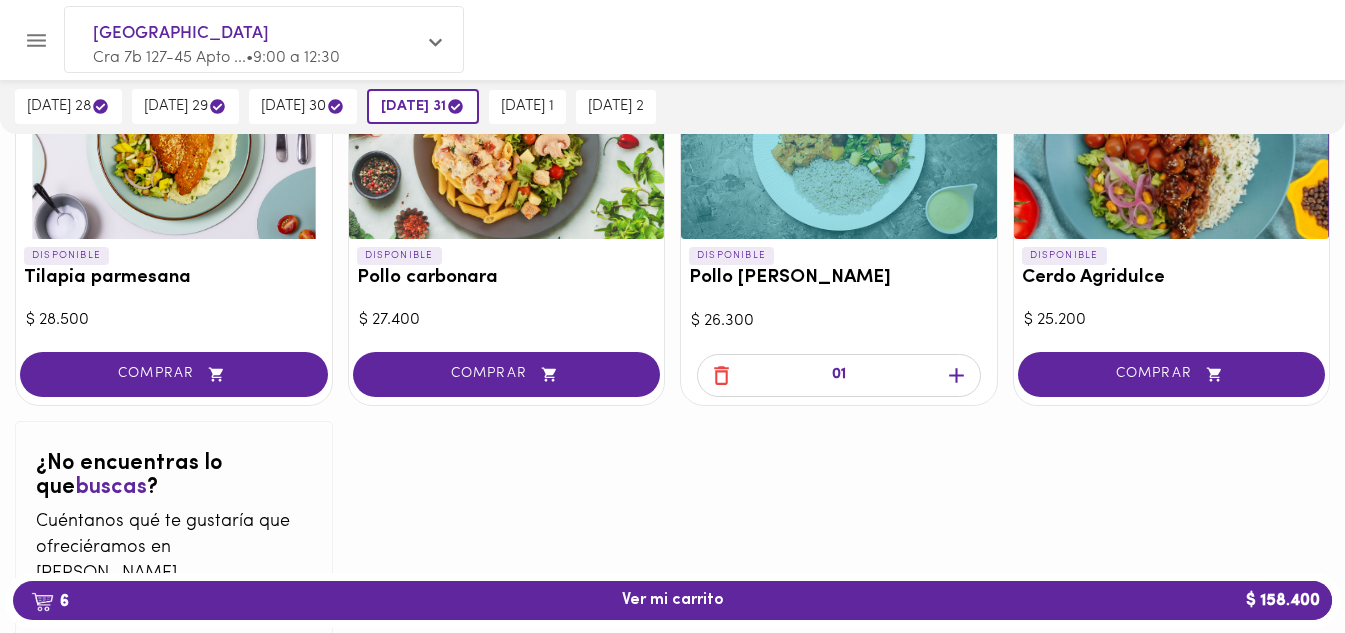 scroll, scrollTop: 1996, scrollLeft: 0, axis: vertical 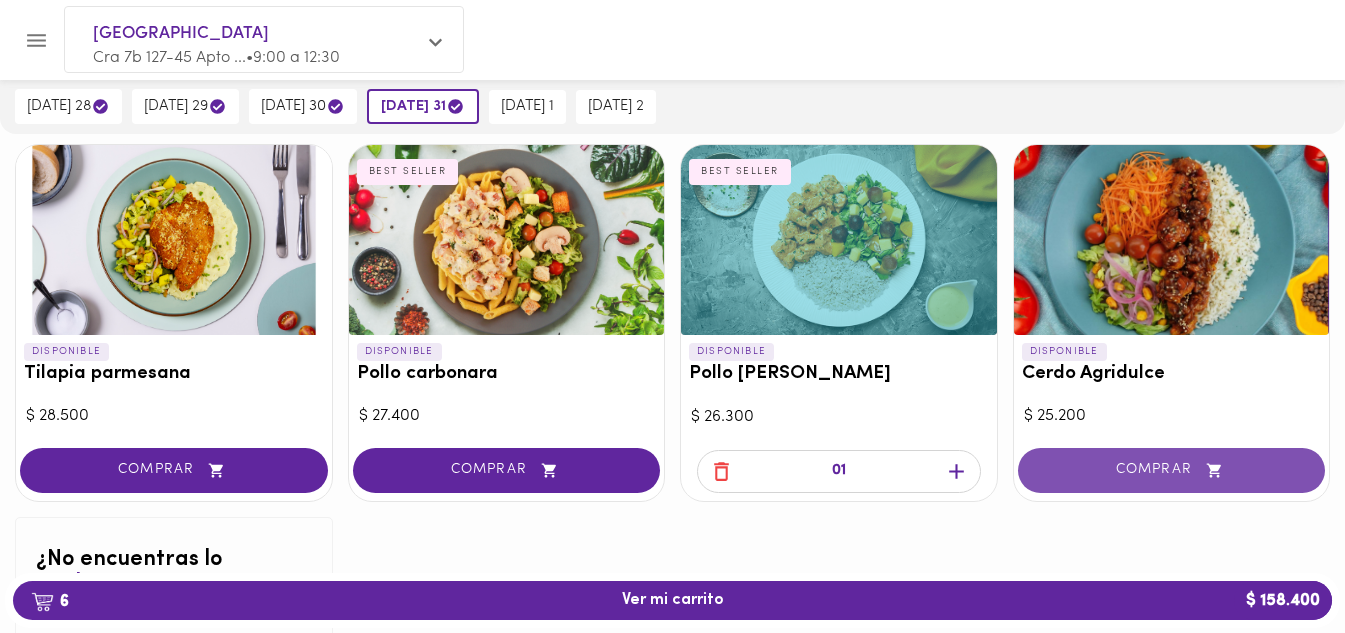 click on "COMPRAR" at bounding box center [1172, 470] 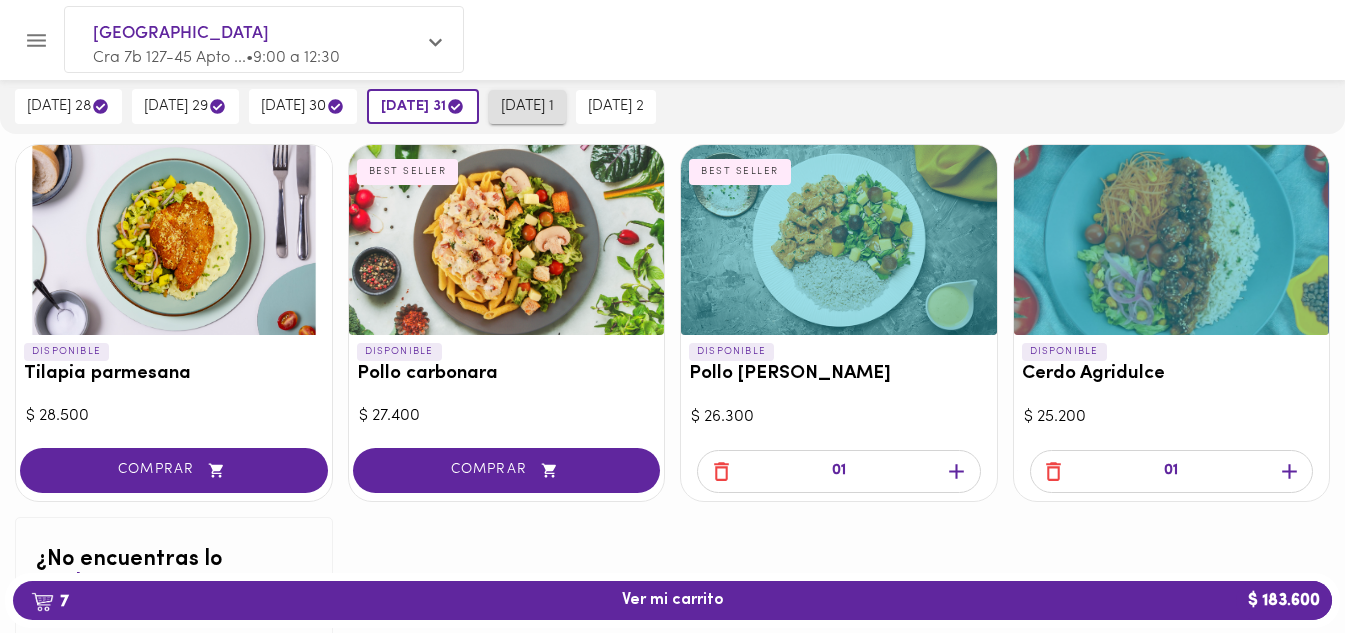 click on "viernes 1" at bounding box center [527, 107] 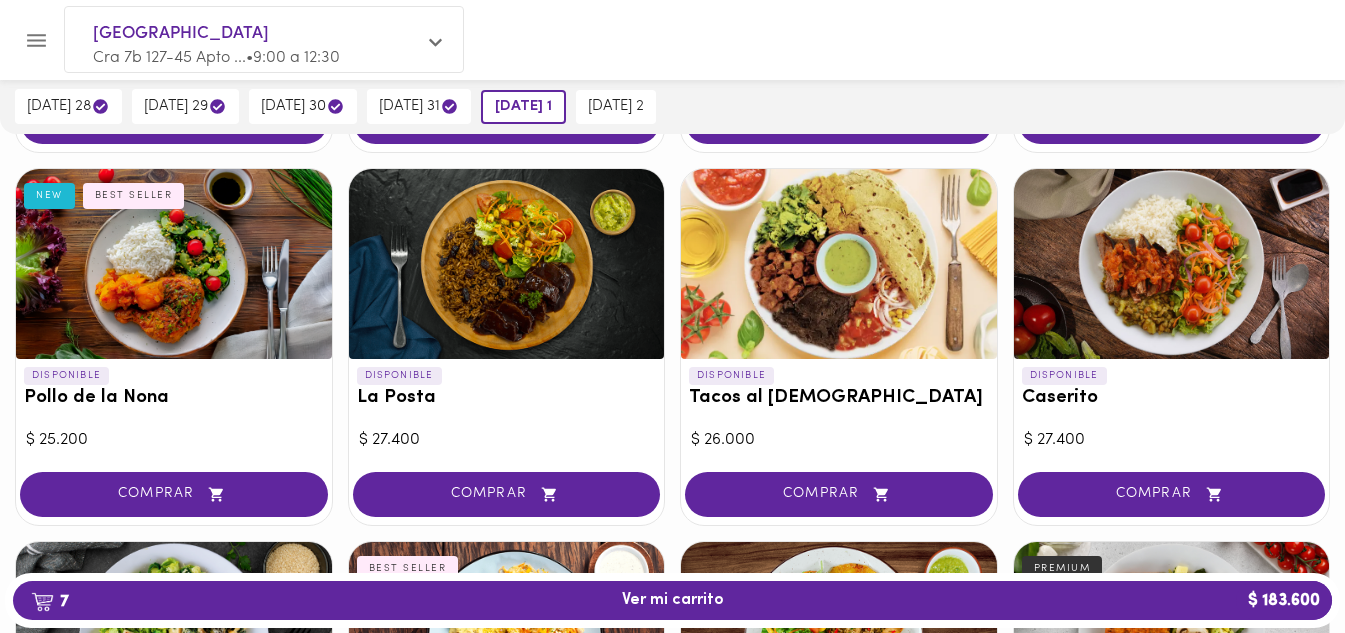 scroll, scrollTop: 796, scrollLeft: 0, axis: vertical 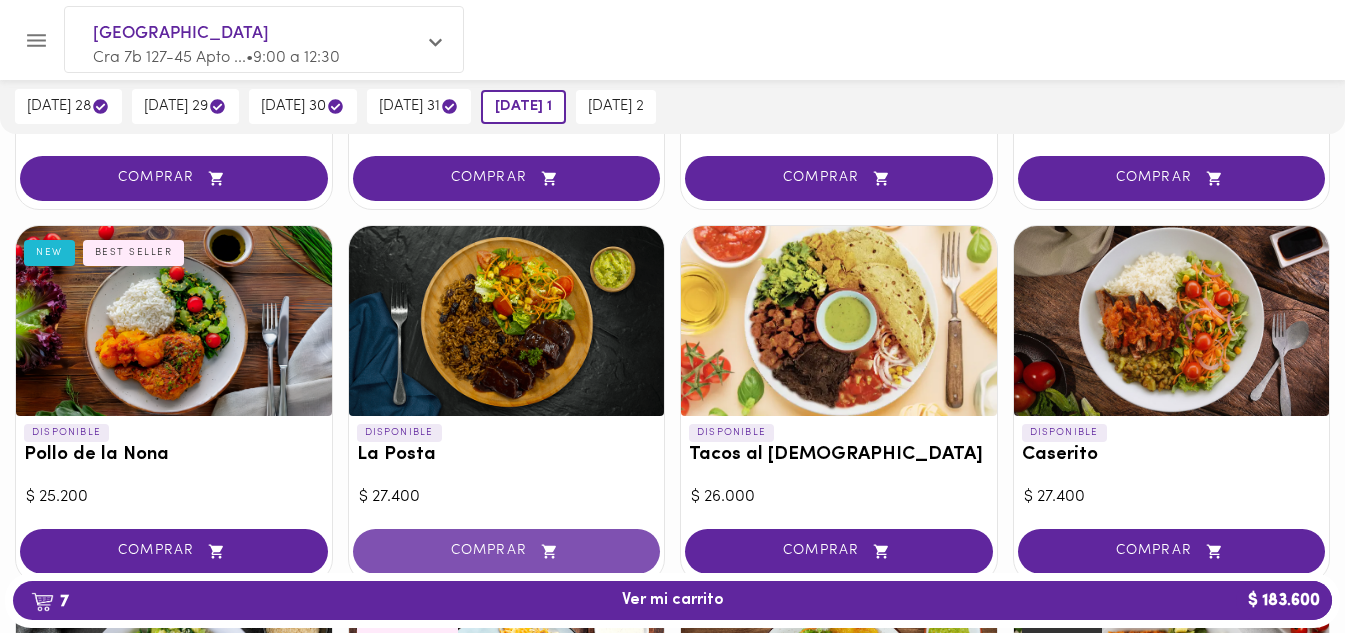 click on "COMPRAR" at bounding box center (507, 551) 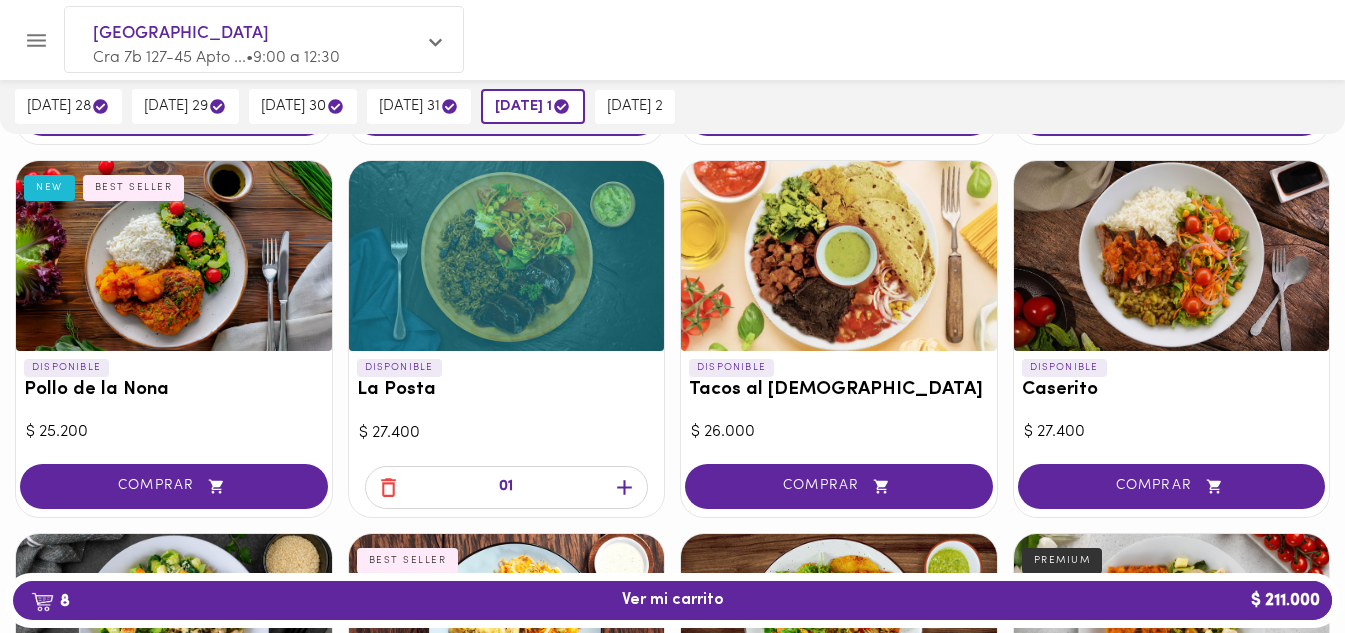 scroll, scrollTop: 896, scrollLeft: 0, axis: vertical 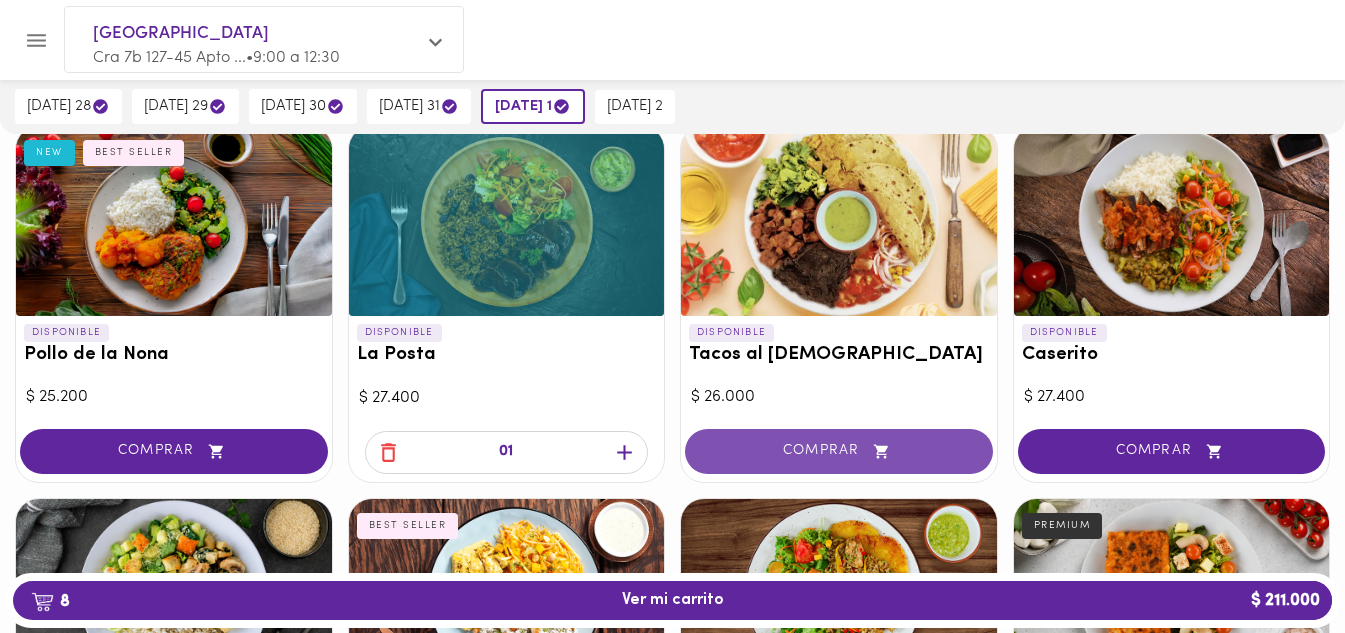 click on "COMPRAR" at bounding box center (839, 451) 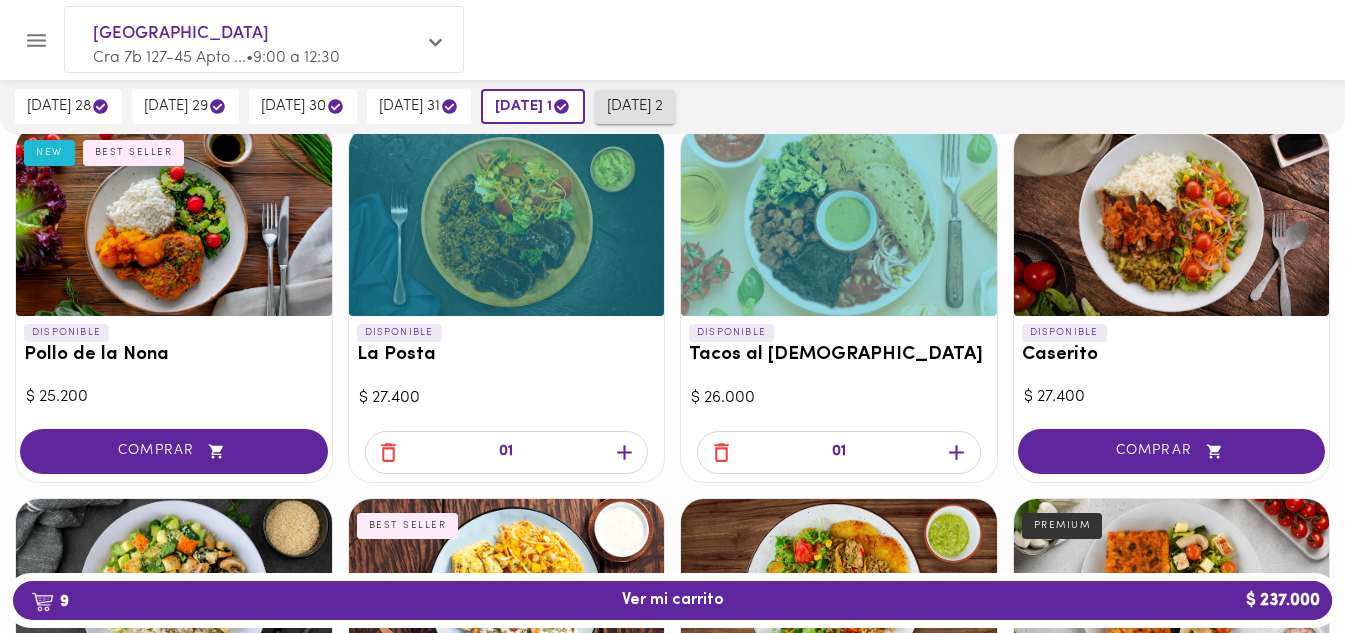 click on "sábado 2" at bounding box center [635, 107] 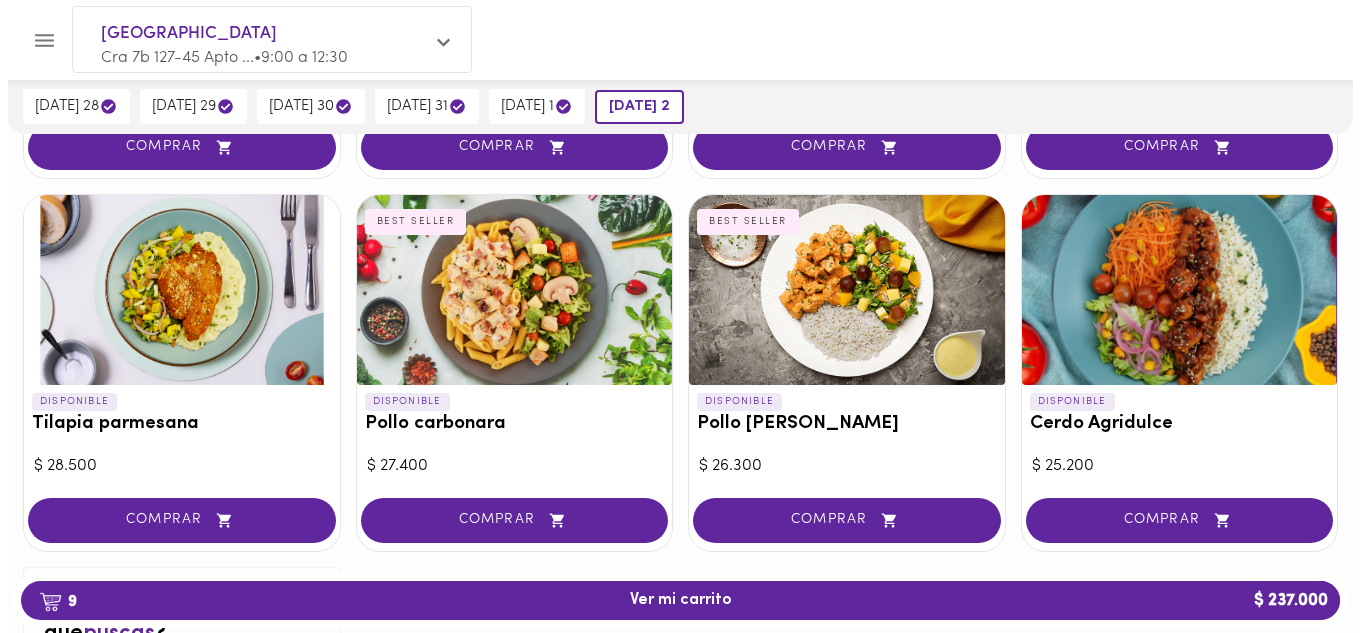 scroll, scrollTop: 1996, scrollLeft: 0, axis: vertical 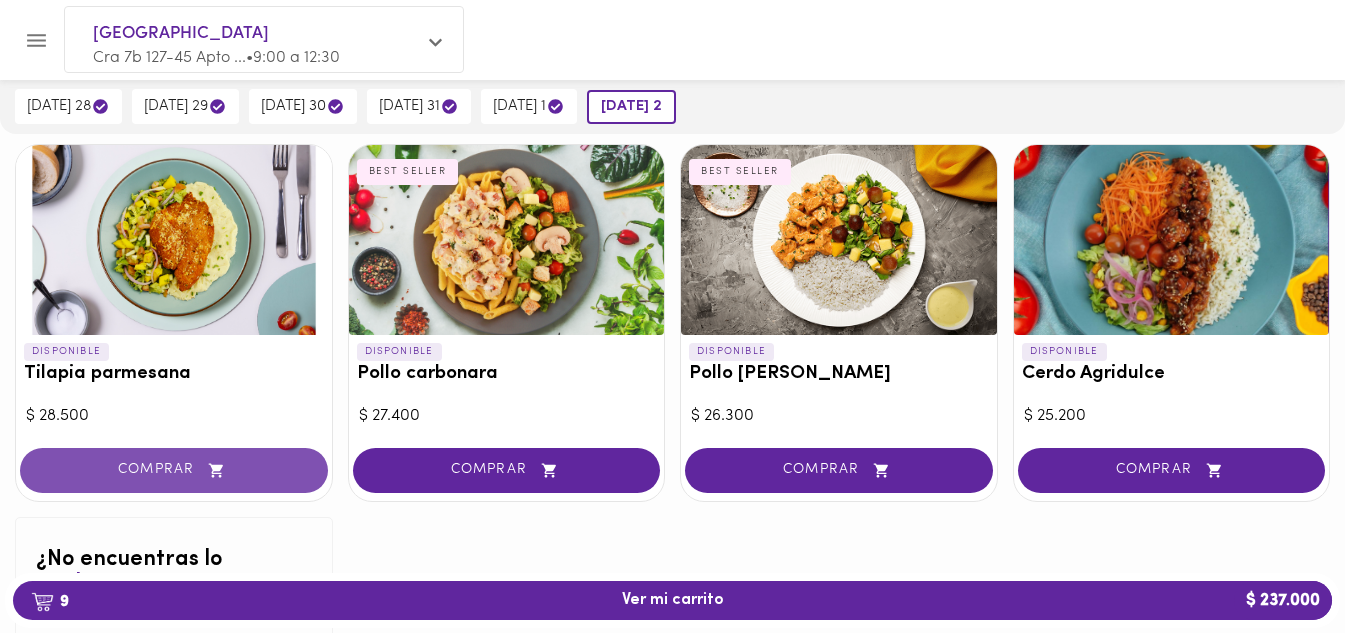 click on "COMPRAR" at bounding box center (174, 470) 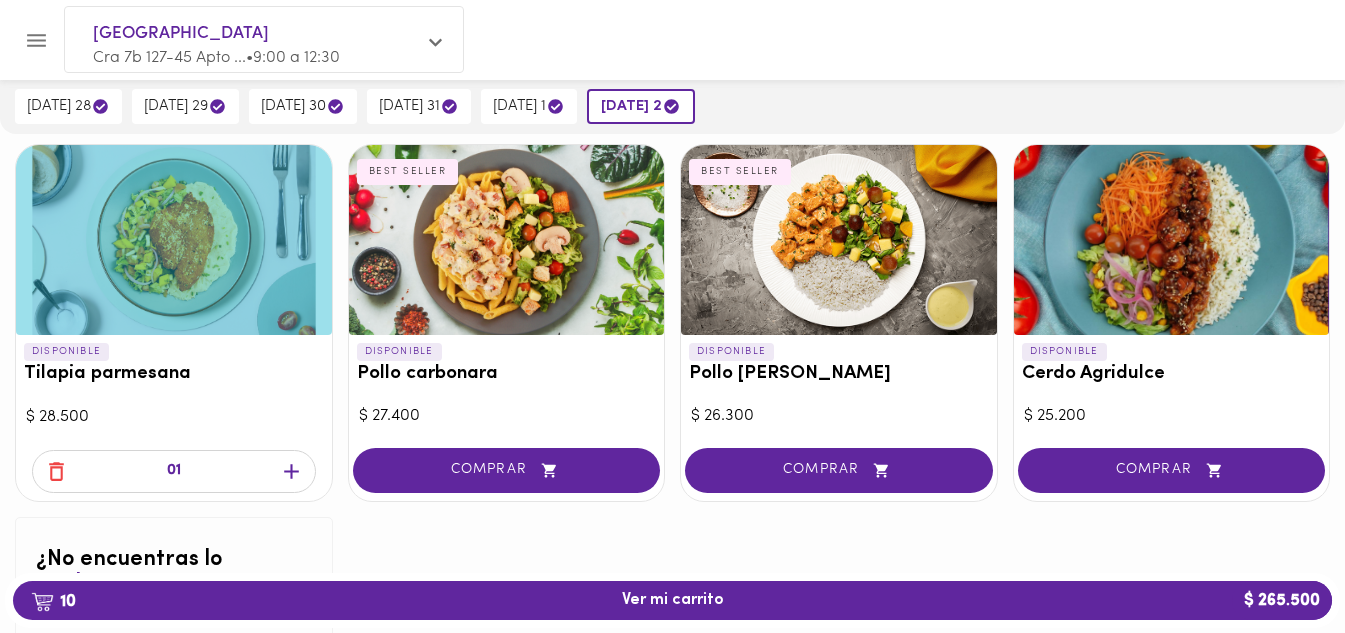 click on "10 Ver mi carrito $ 265.500" at bounding box center (672, 600) 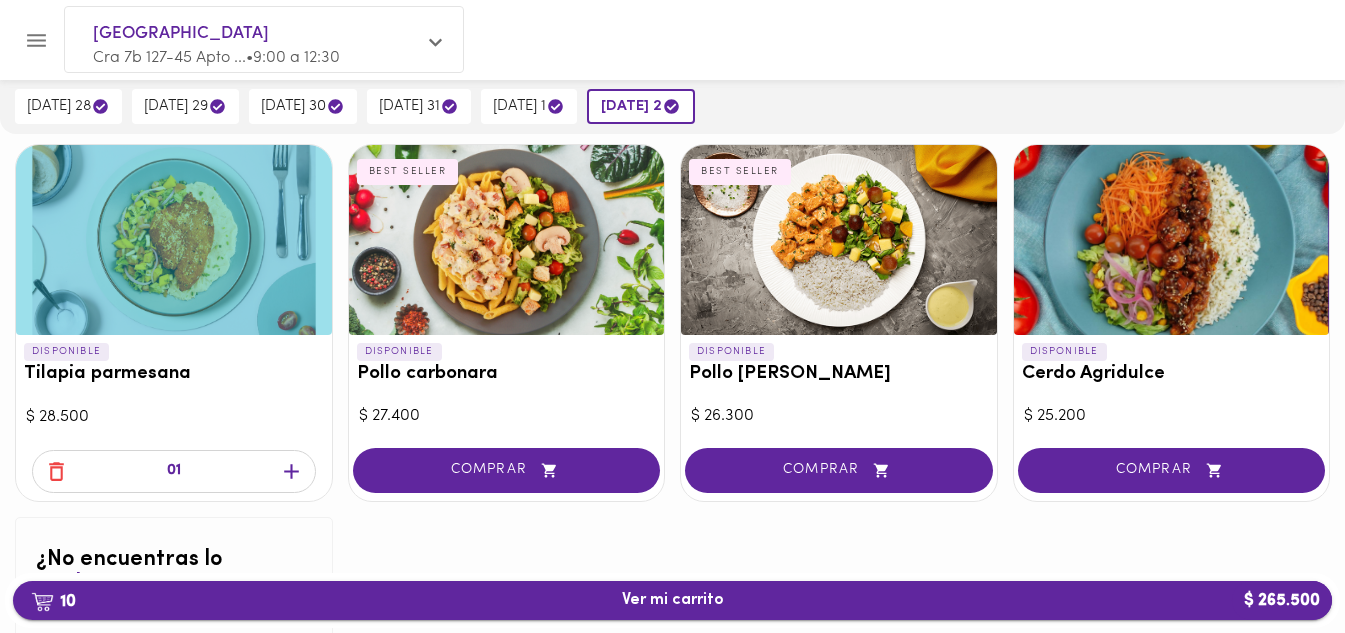 click on "10 Ver mi carrito $ 265.500" at bounding box center [672, 600] 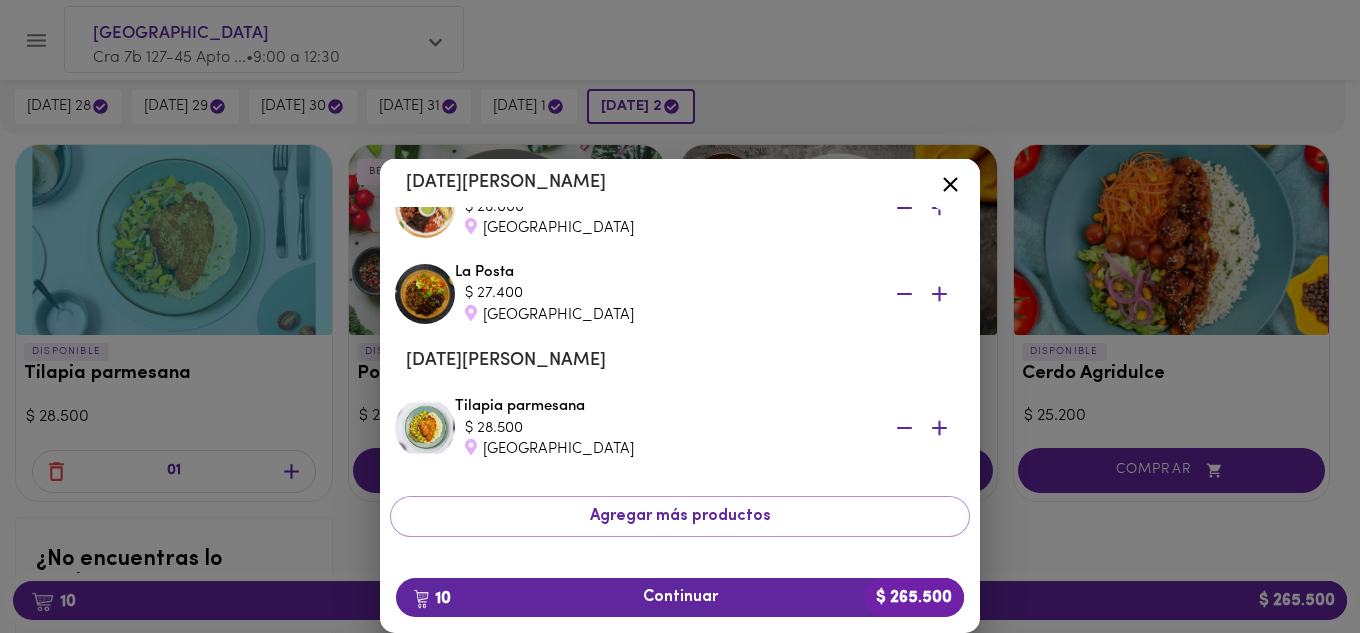 scroll, scrollTop: 948, scrollLeft: 0, axis: vertical 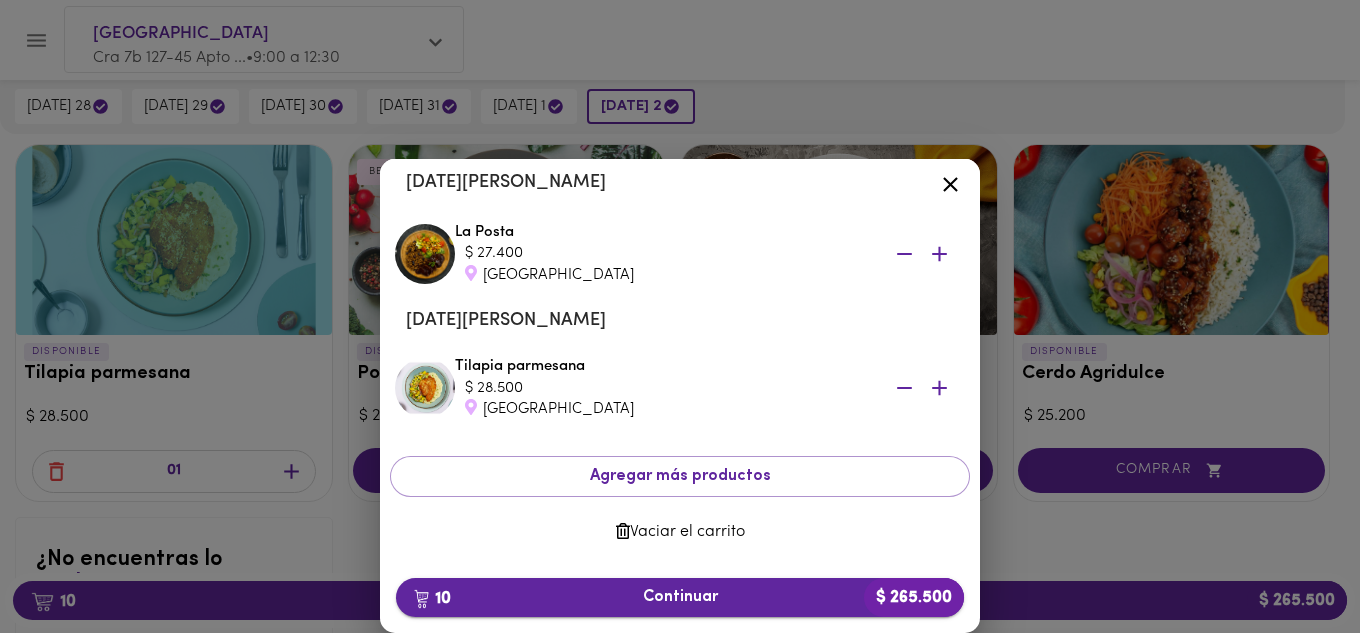 click on "10 Continuar $ 265.500" at bounding box center [680, 597] 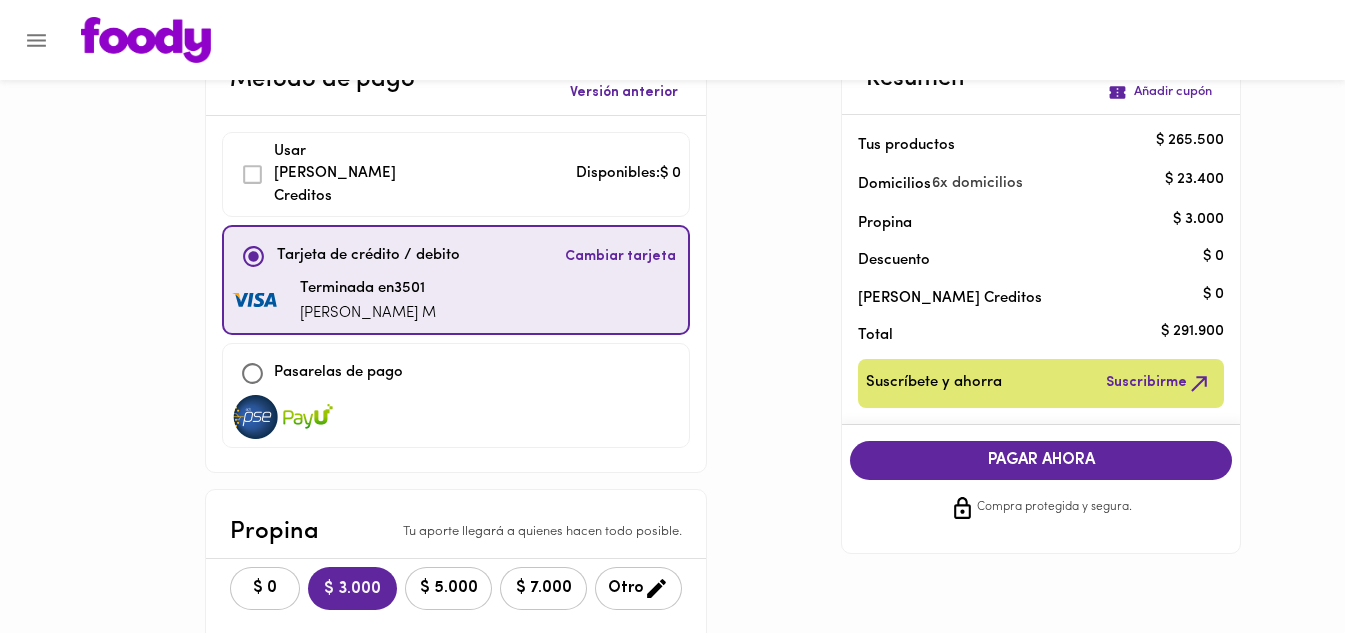 scroll, scrollTop: 100, scrollLeft: 0, axis: vertical 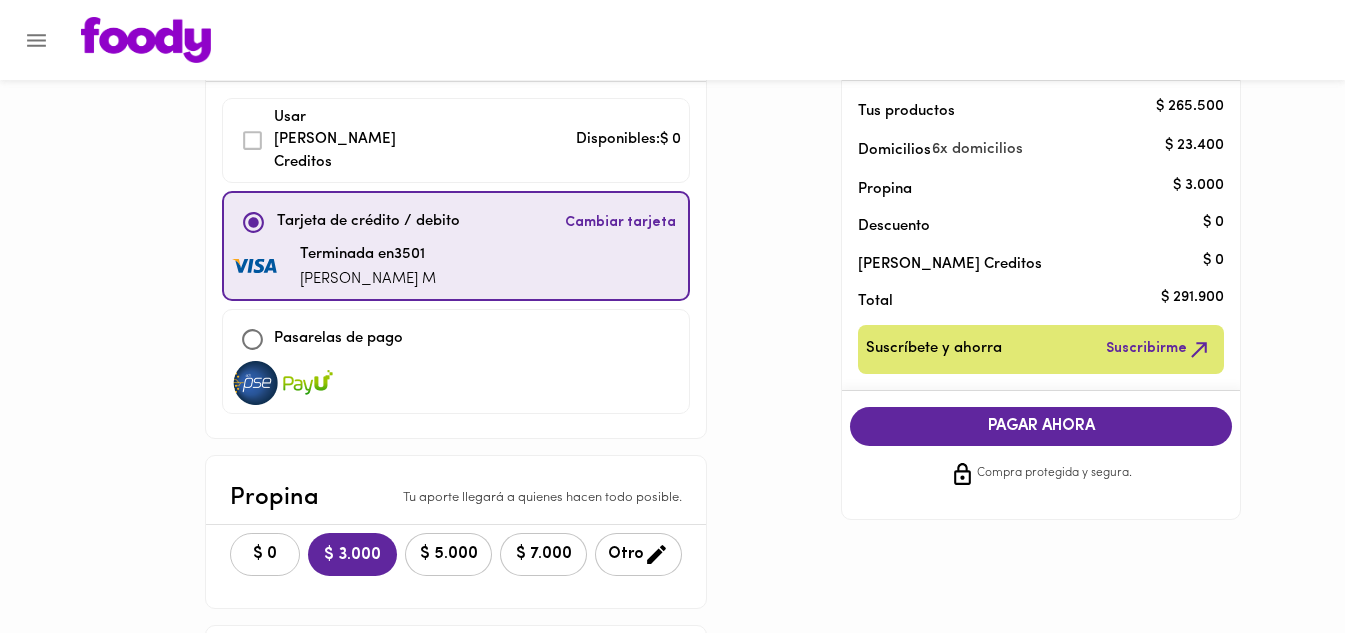 click on "$ 0" at bounding box center (265, 554) 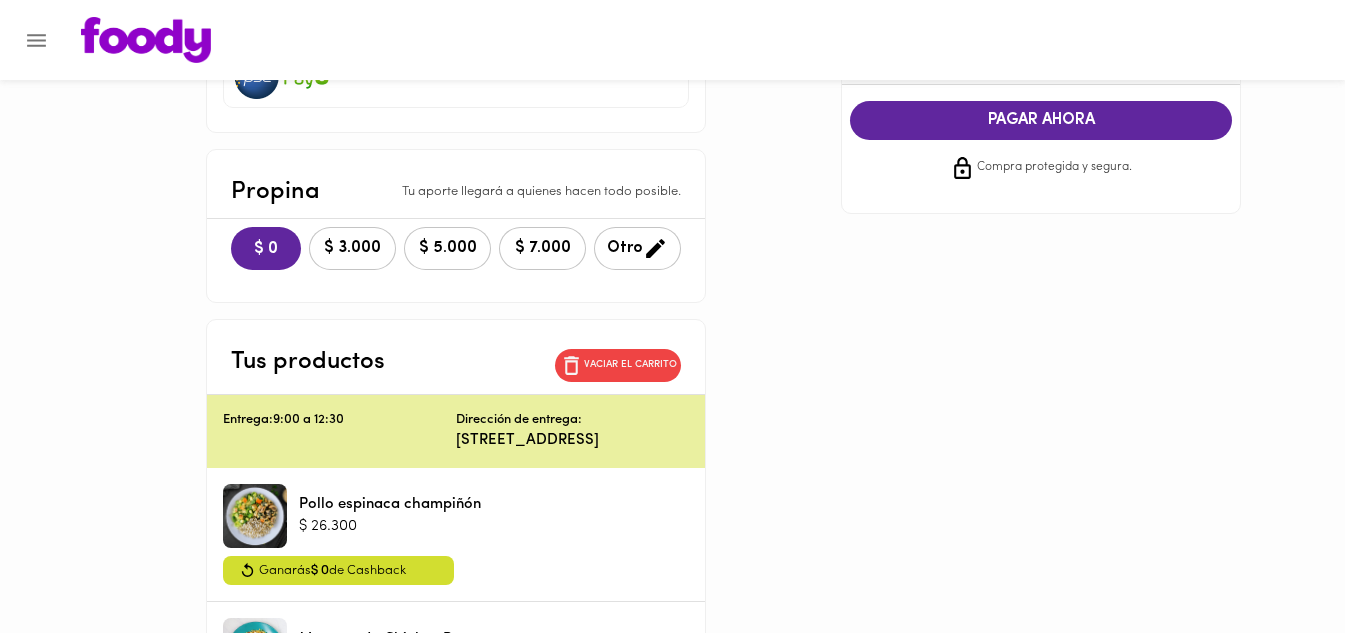 scroll, scrollTop: 100, scrollLeft: 0, axis: vertical 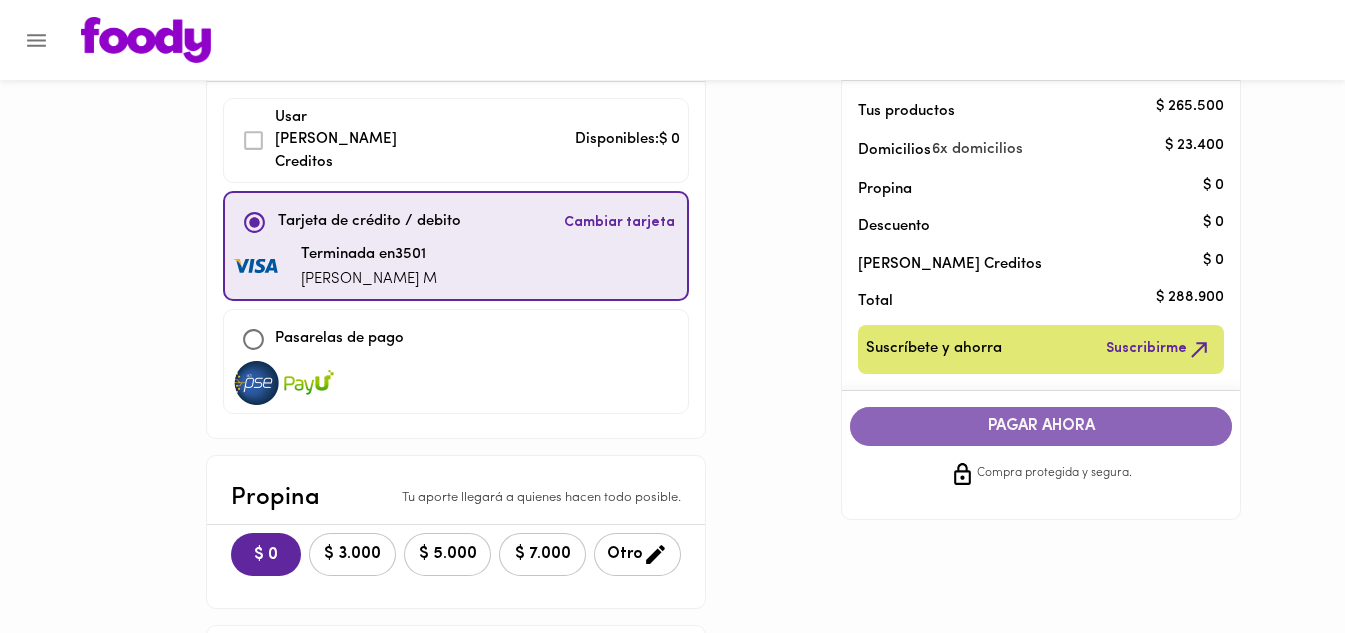 click on "PAGAR AHORA" at bounding box center [1041, 426] 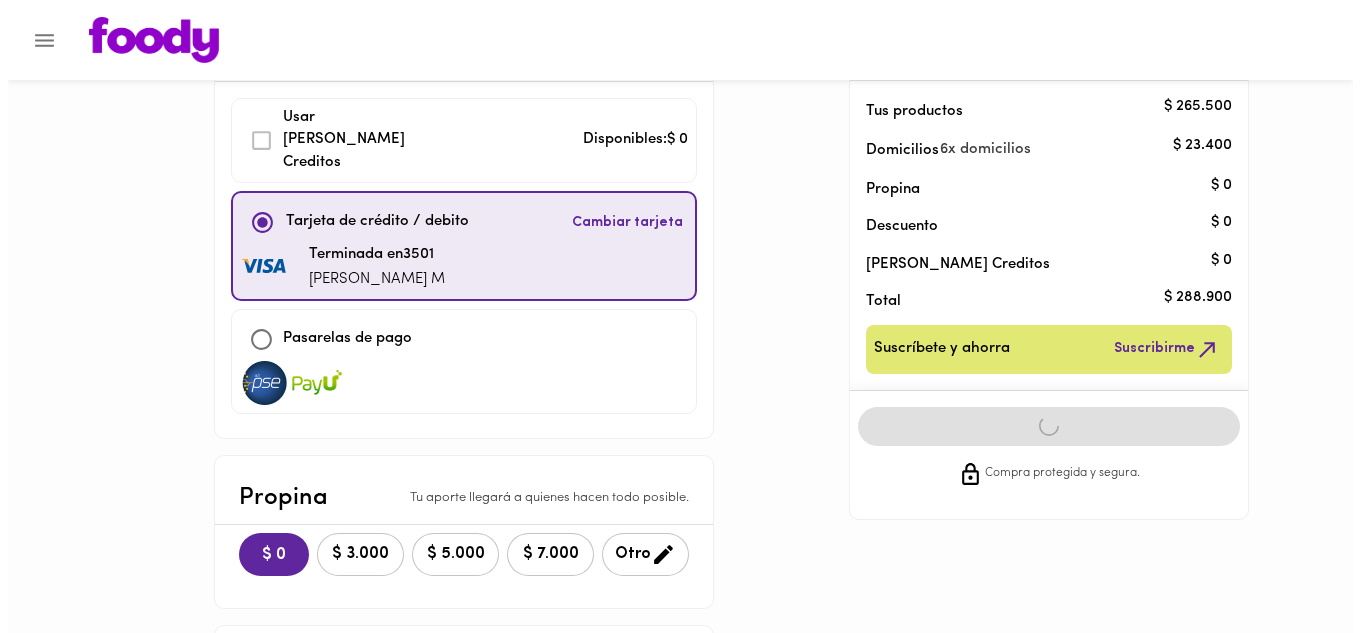 scroll, scrollTop: 0, scrollLeft: 0, axis: both 